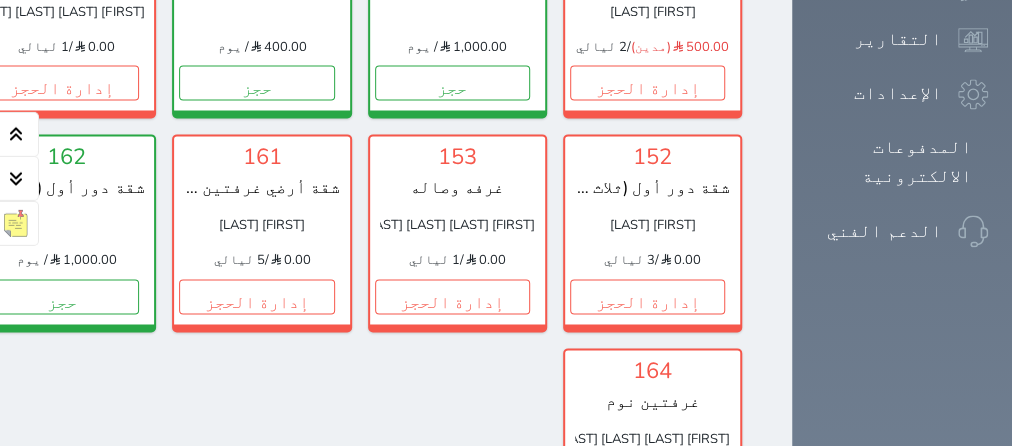 scroll, scrollTop: 1465, scrollLeft: 0, axis: vertical 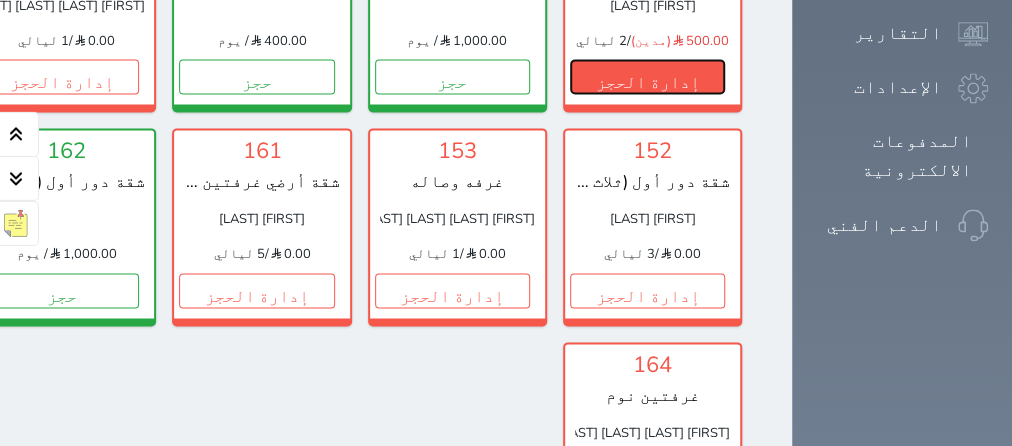 click on "إدارة الحجز" at bounding box center (647, 77) 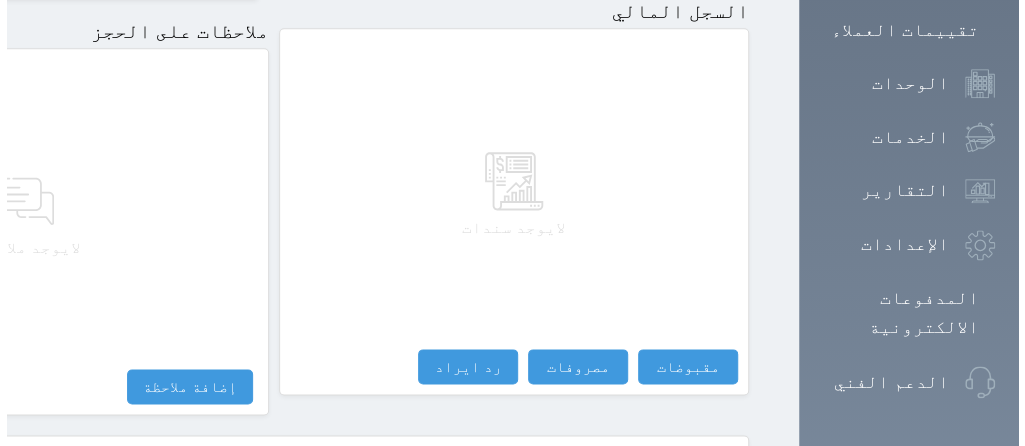 scroll, scrollTop: 1332, scrollLeft: 0, axis: vertical 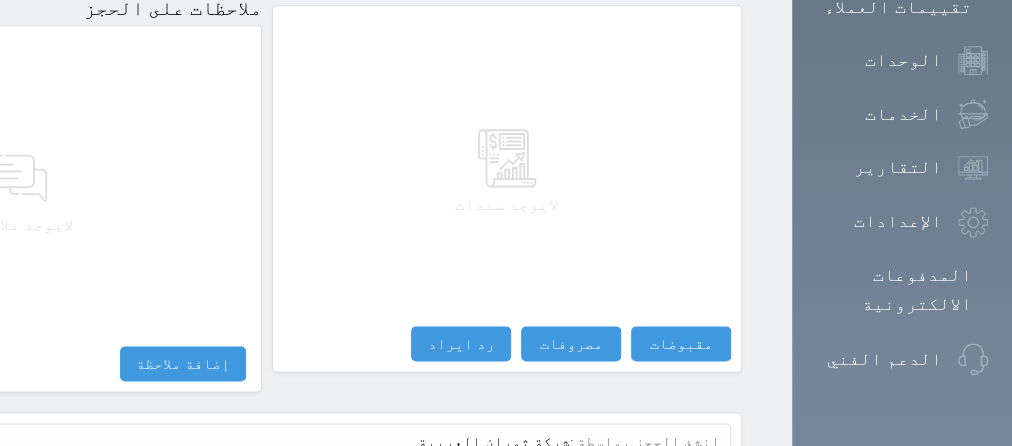 click on "عرض سجل شموس" at bounding box center (666, 489) 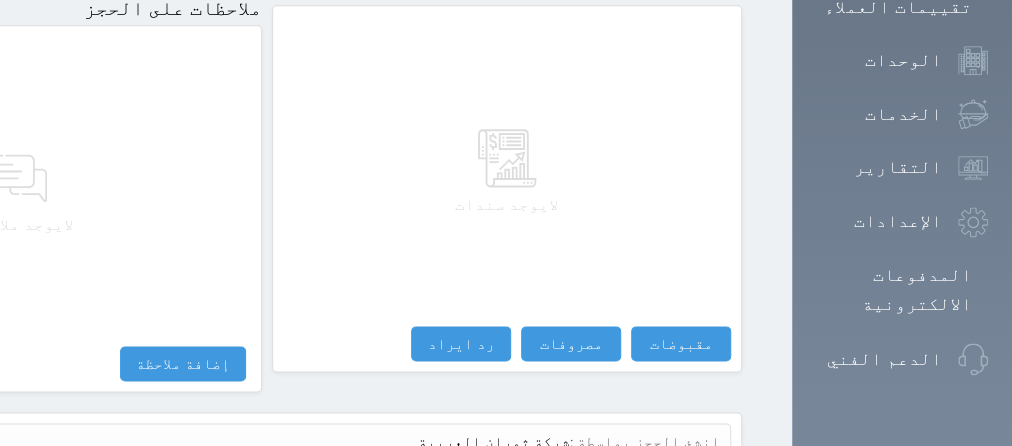 click on "عرض سجل شموس" at bounding box center [666, 489] 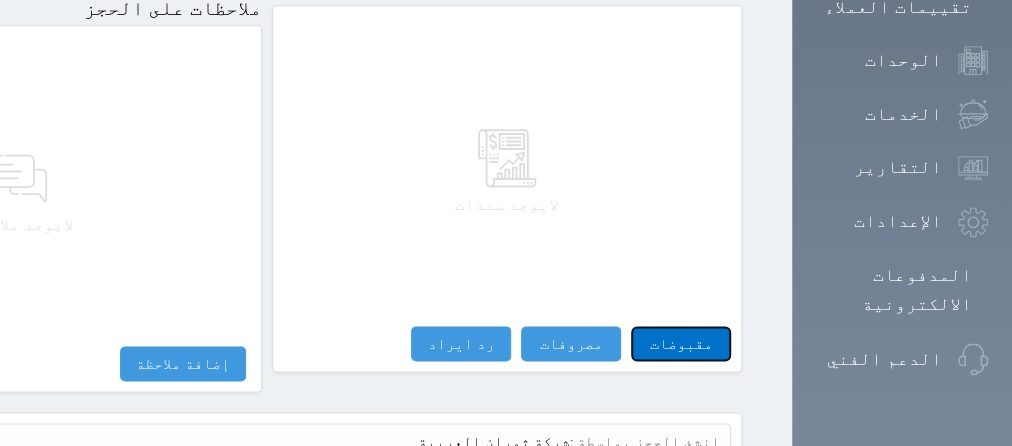 click on "مقبوضات" at bounding box center (681, 343) 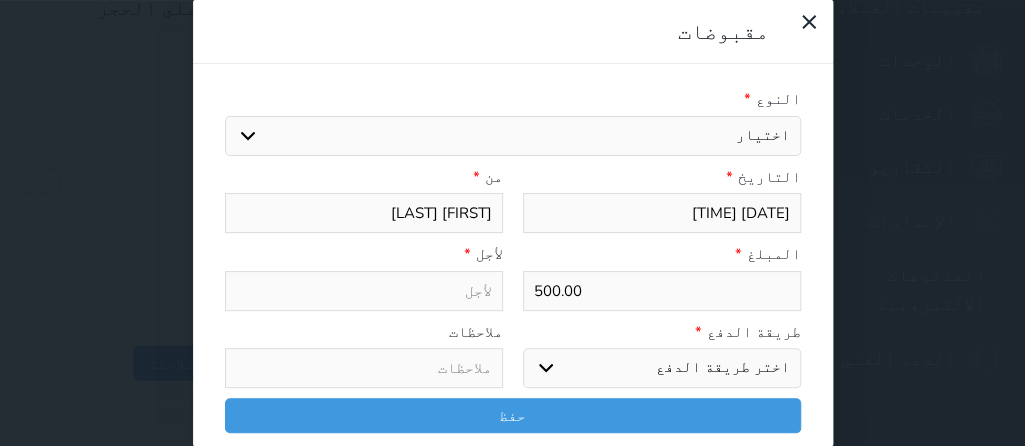 select 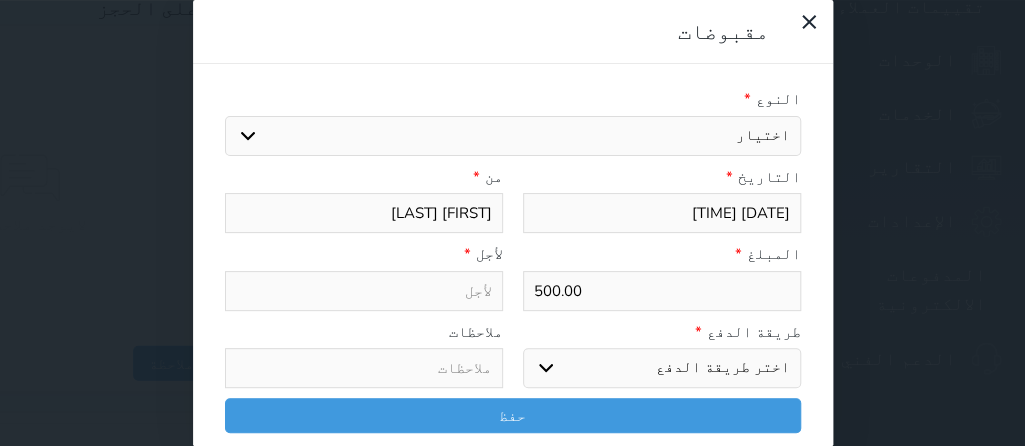 select 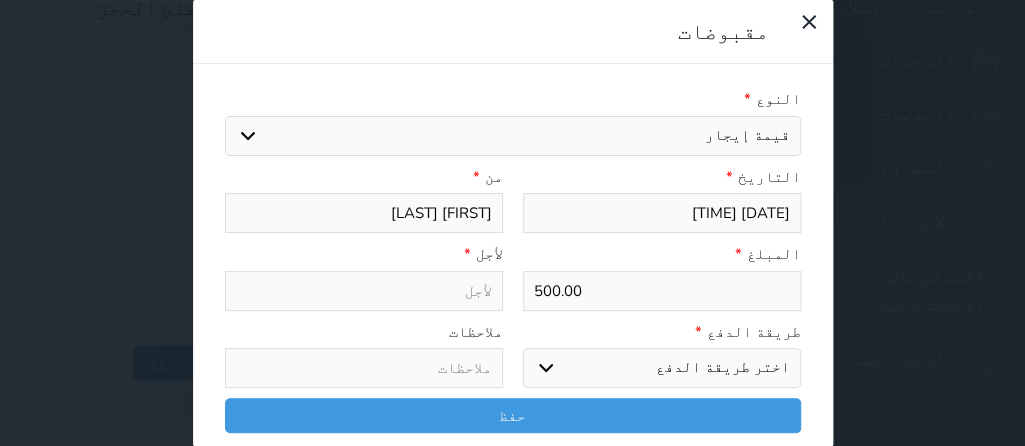 click on "قيمة إيجار" at bounding box center (0, 0) 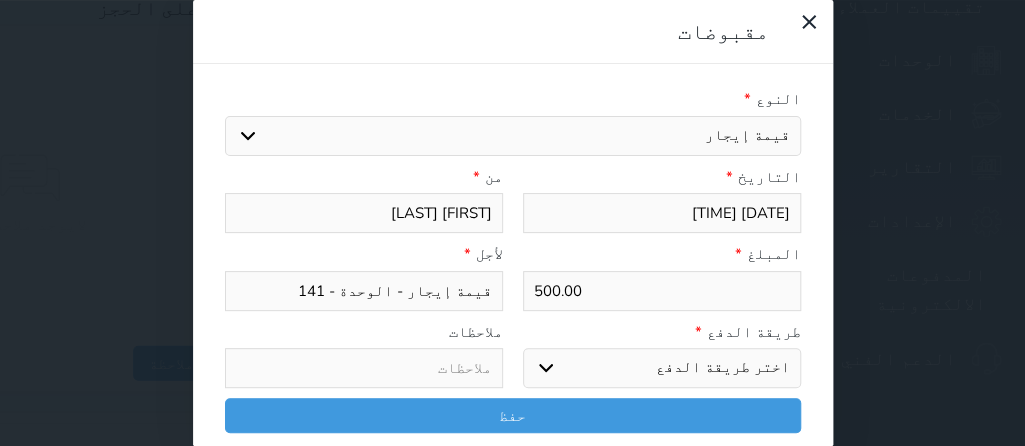 click on "اختر طريقة الدفع   دفع نقدى   تحويل بنكى   مدى   بطاقة ائتمان   آجل" at bounding box center [662, 368] 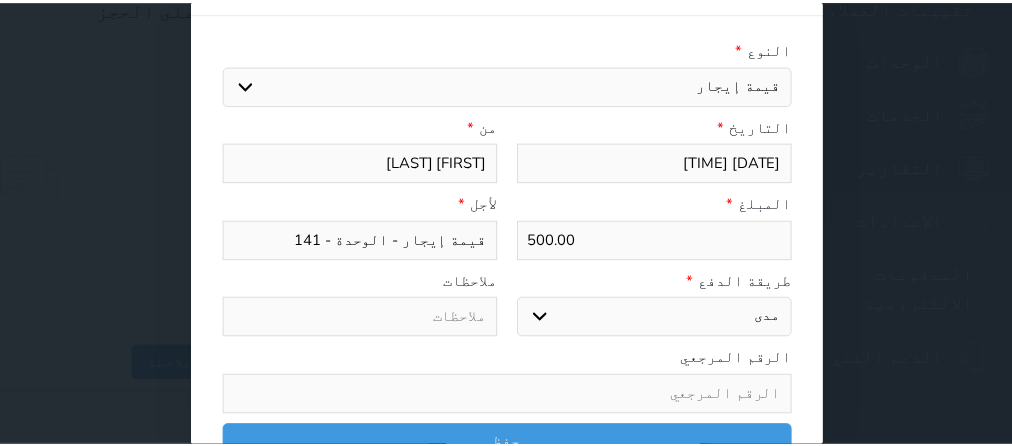 scroll, scrollTop: 71, scrollLeft: 0, axis: vertical 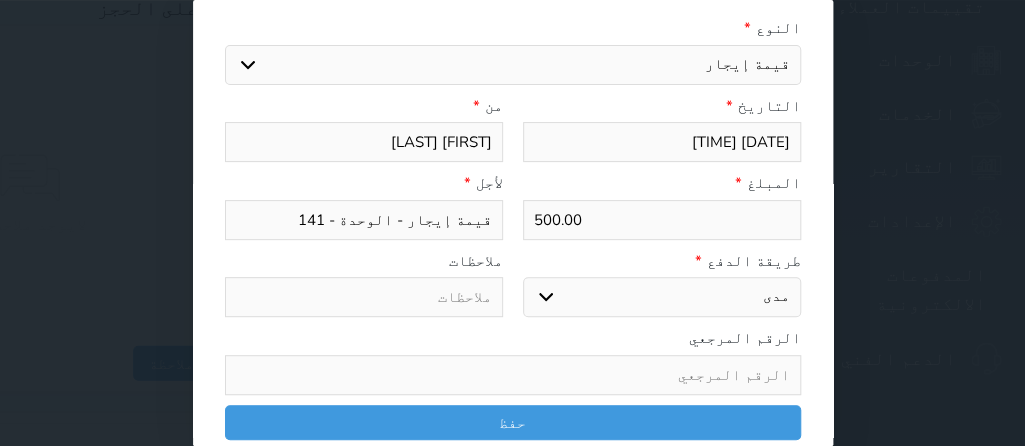 drag, startPoint x: 761, startPoint y: 226, endPoint x: 792, endPoint y: 225, distance: 31.016125 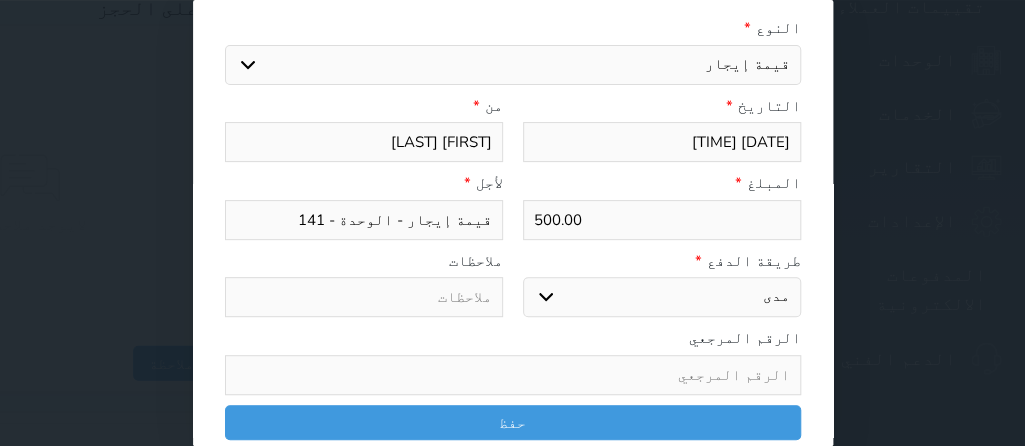 click on "500.00" at bounding box center [662, 220] 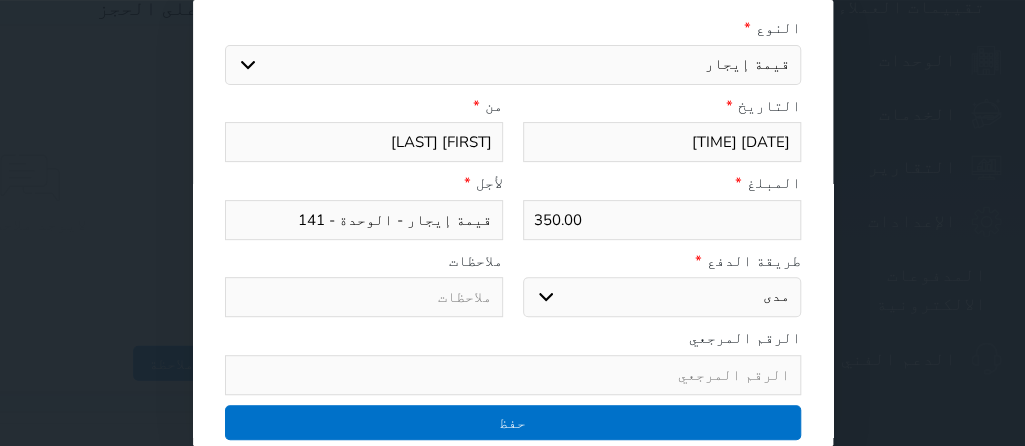 type on "350.00" 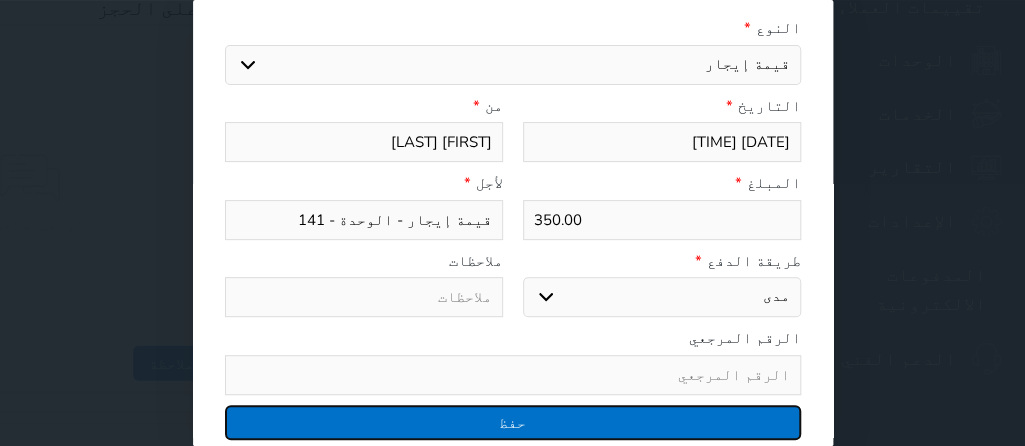 click on "حفظ" at bounding box center [513, 422] 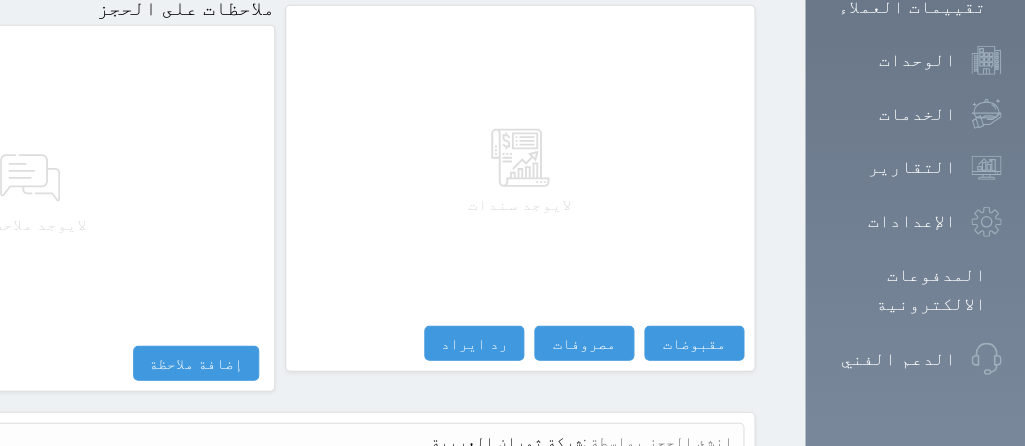 select 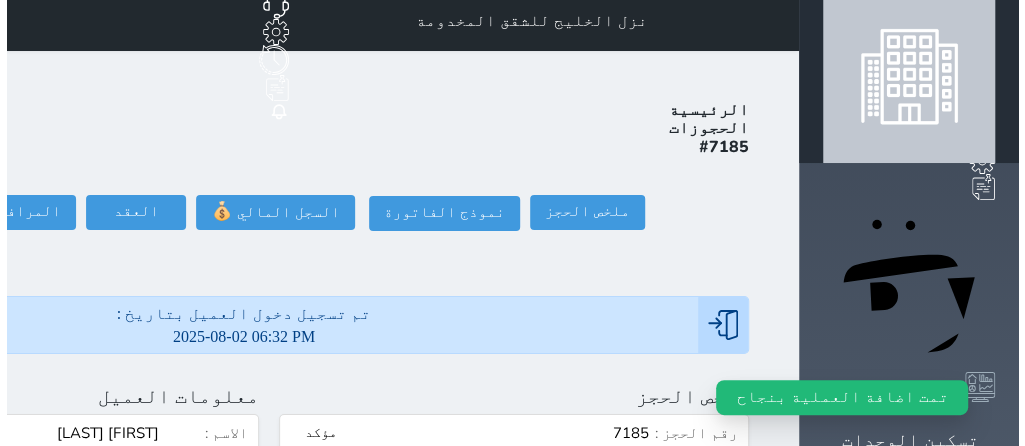 scroll, scrollTop: 0, scrollLeft: 0, axis: both 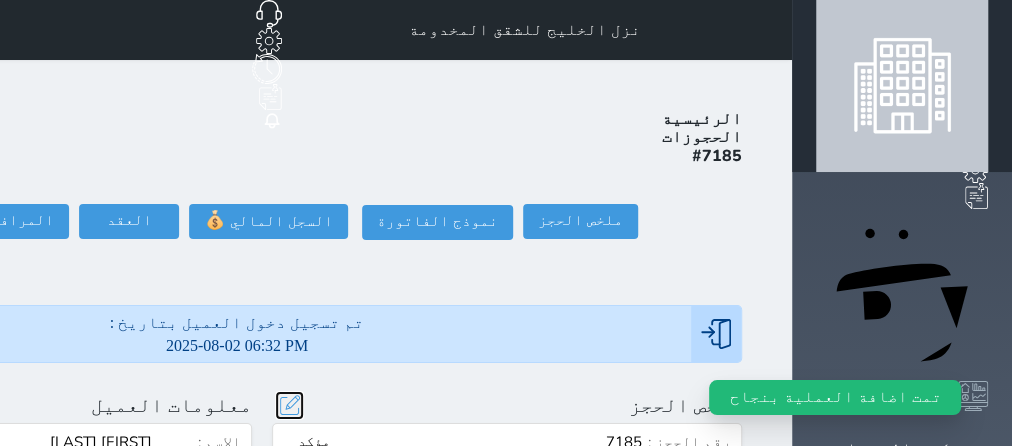click at bounding box center [289, 405] 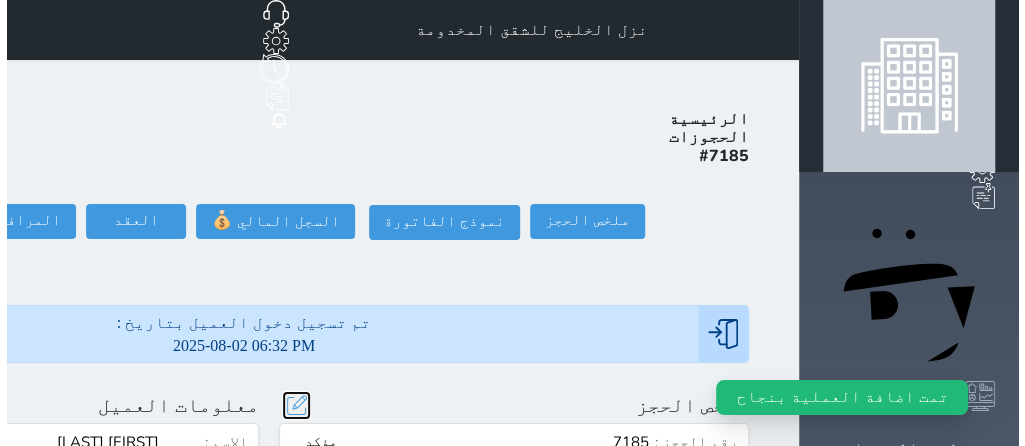 scroll, scrollTop: 44, scrollLeft: 0, axis: vertical 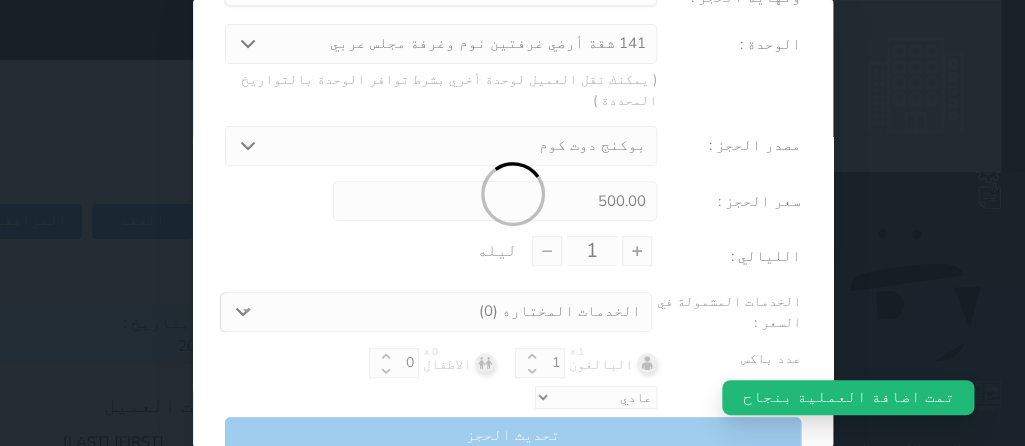 type on "2" 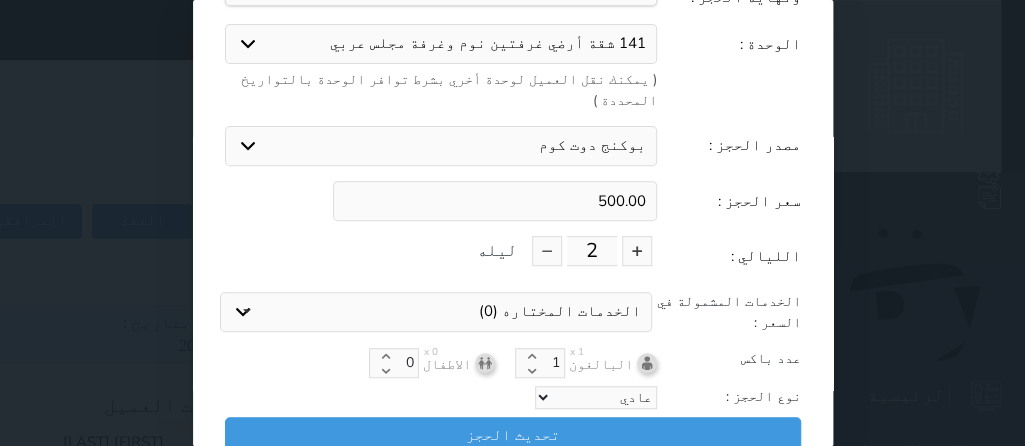 drag, startPoint x: 615, startPoint y: 172, endPoint x: 641, endPoint y: 180, distance: 27.202942 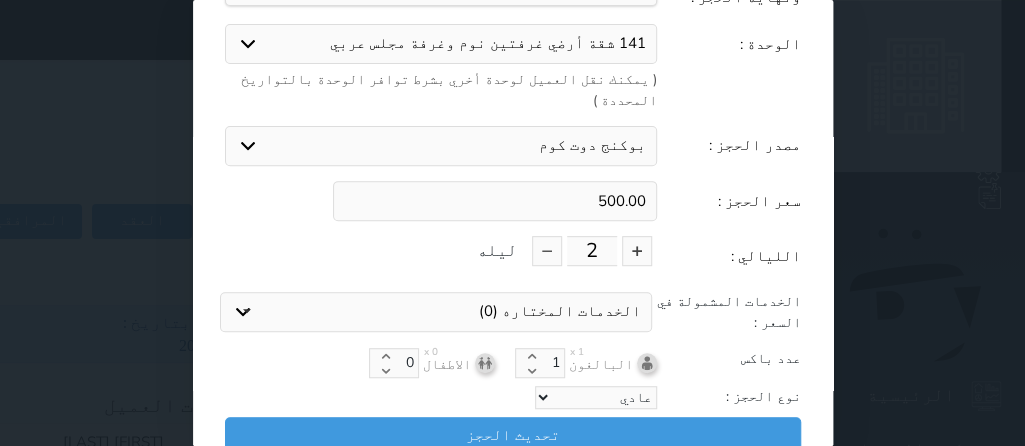 click on "500.00" at bounding box center [495, 201] 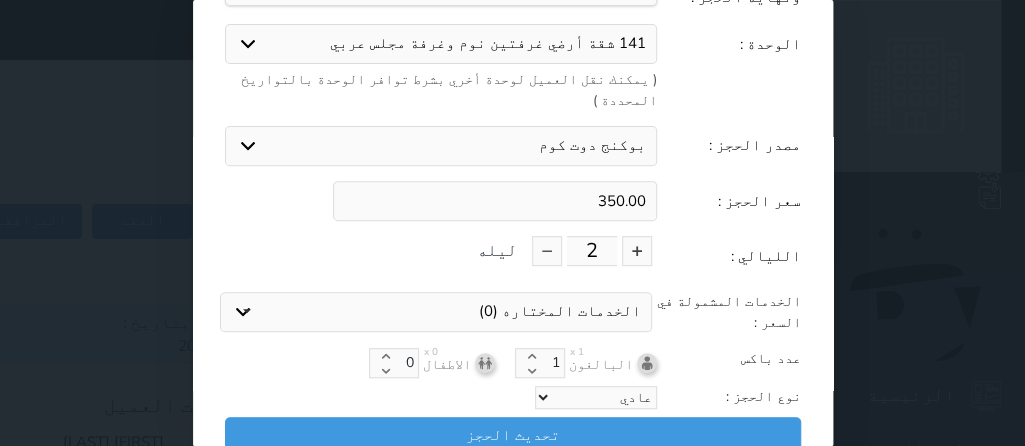 type on "350.00" 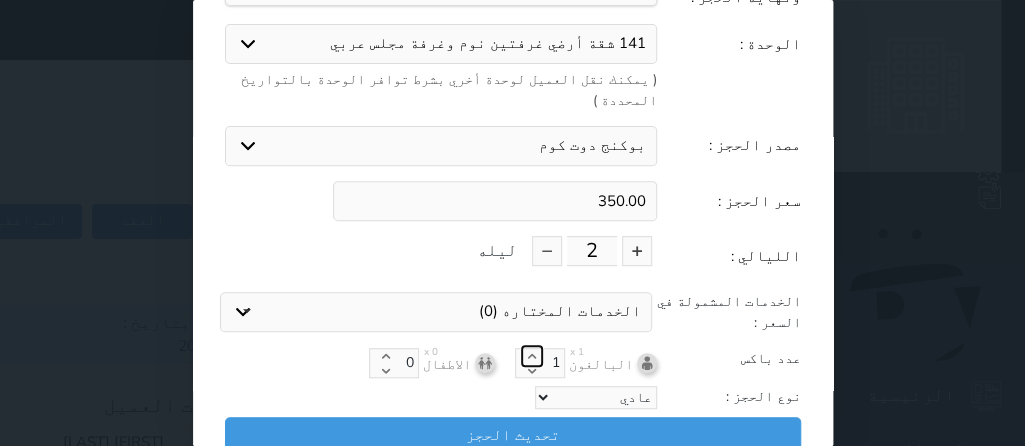 click 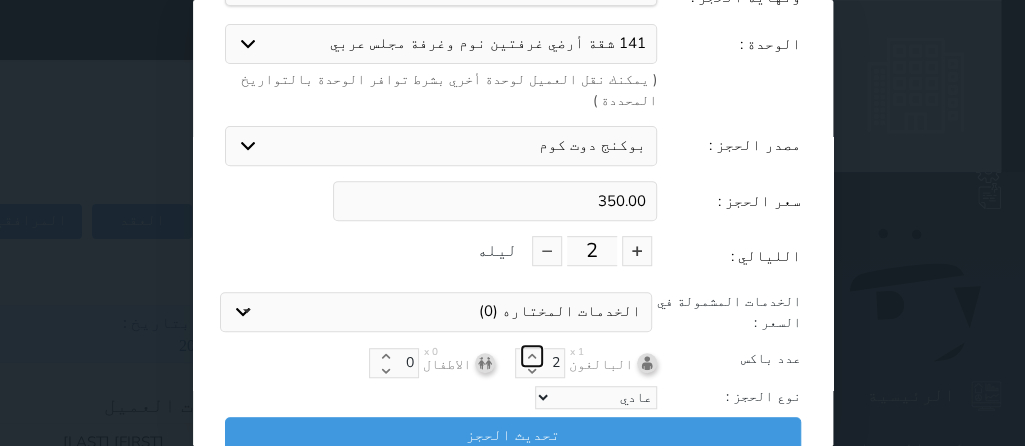 click 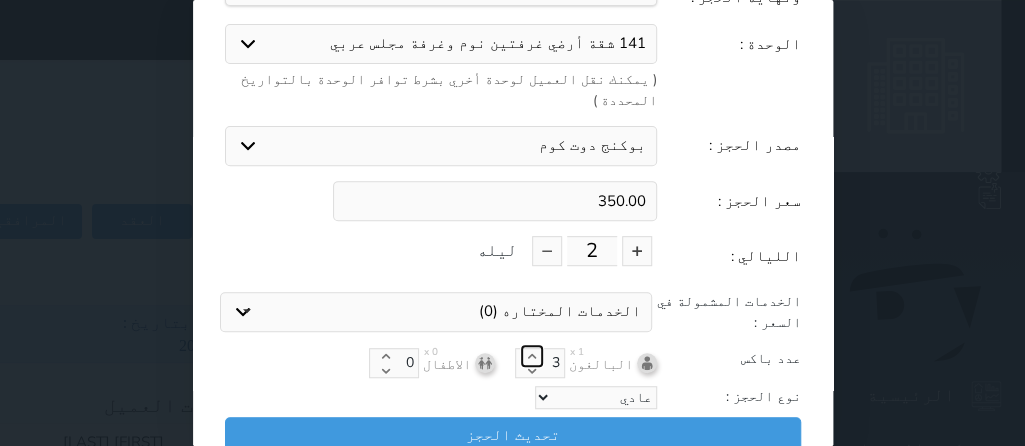 click 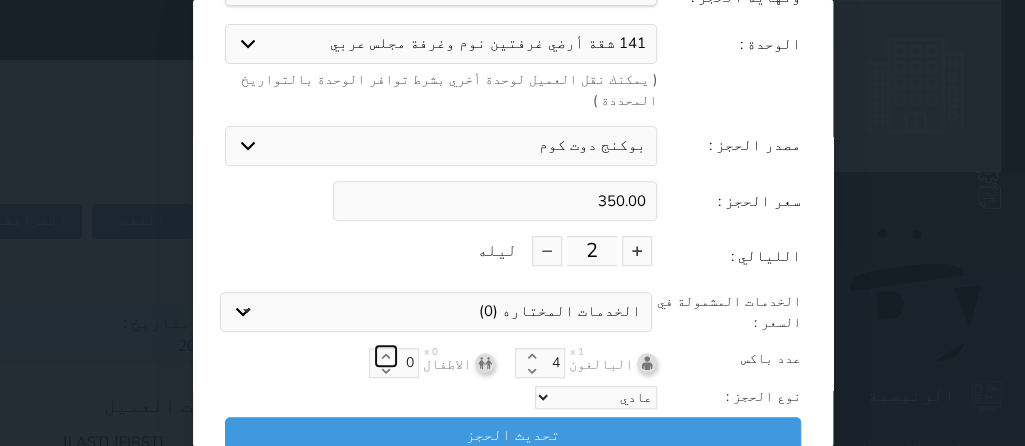 click 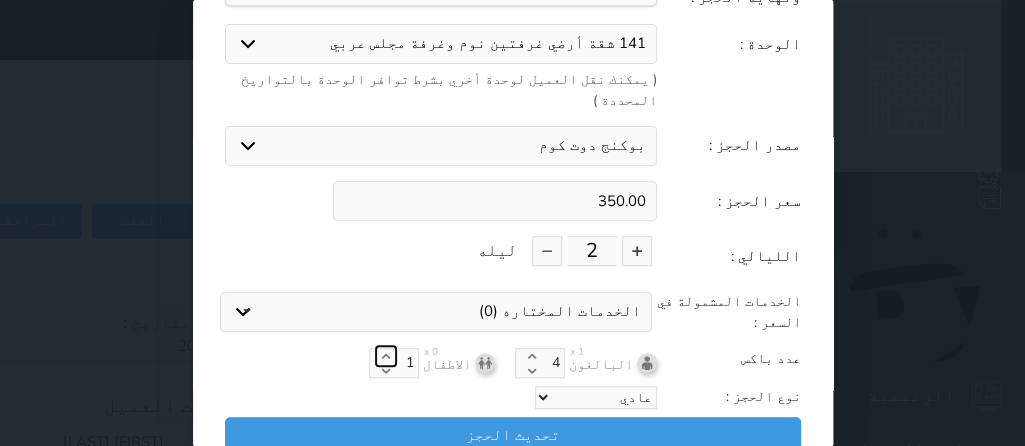 click 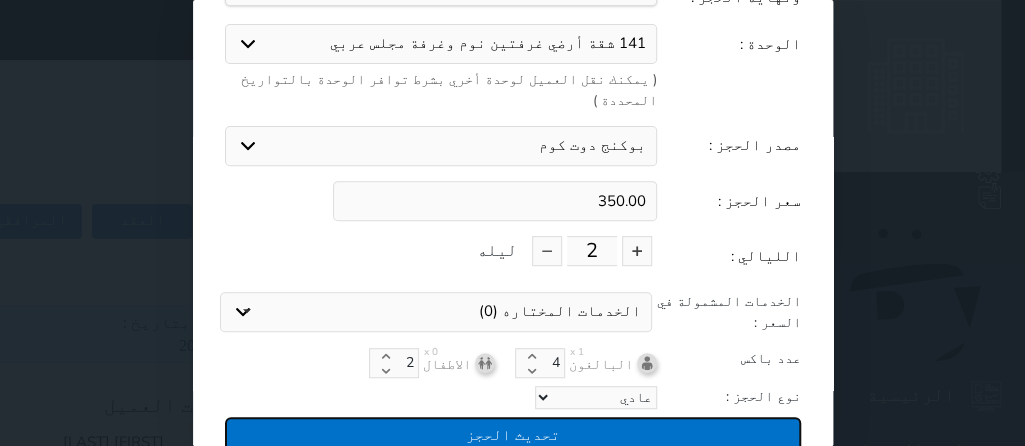 click on "تحديث الحجز" at bounding box center (513, 434) 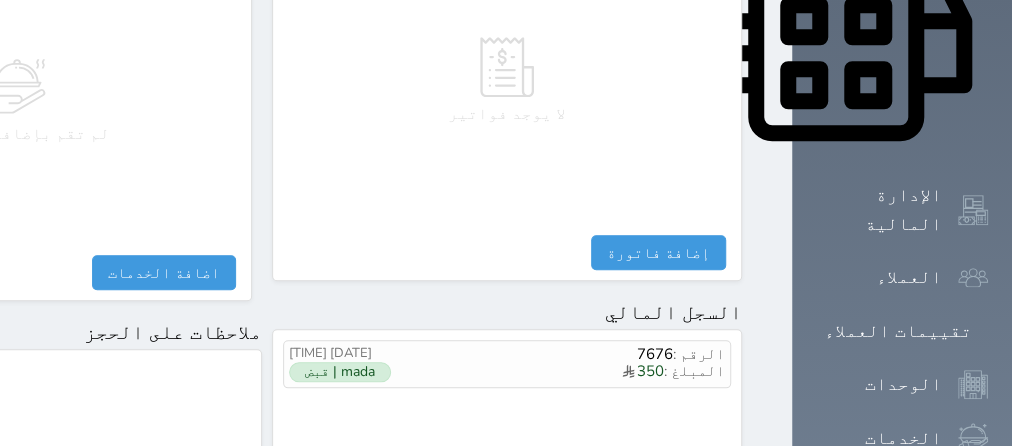 scroll, scrollTop: 1332, scrollLeft: 0, axis: vertical 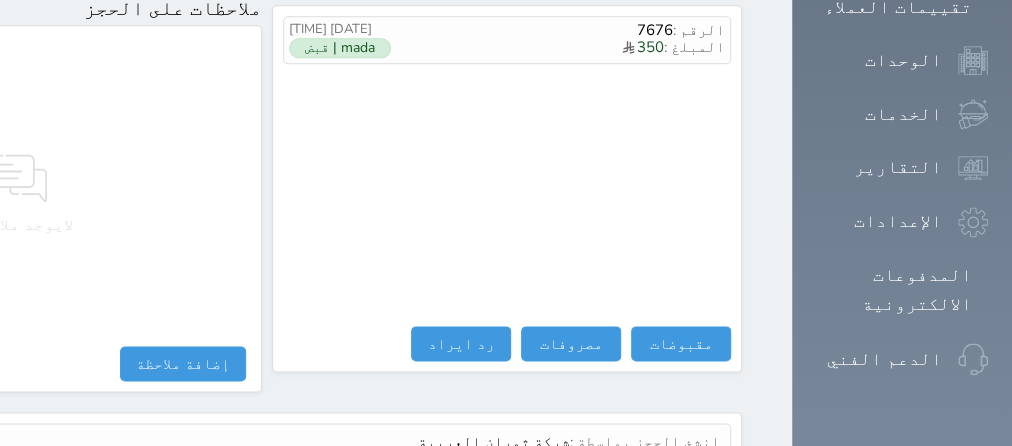 click on "عرض سجل شموس" at bounding box center [666, 489] 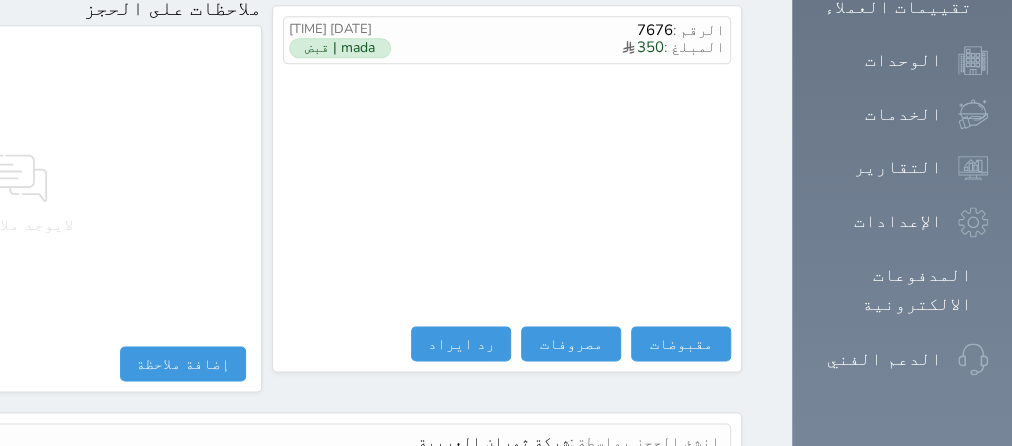 click on "عرض سجل شموس" at bounding box center [666, 489] 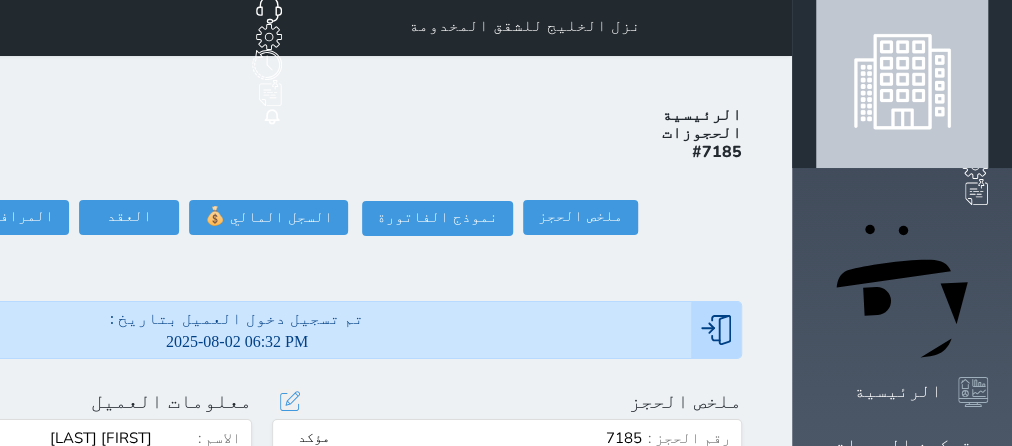 scroll, scrollTop: 0, scrollLeft: 0, axis: both 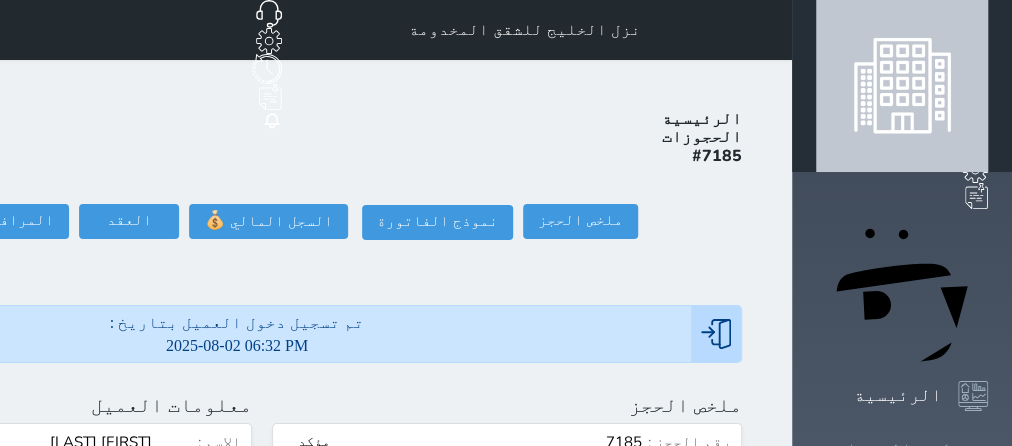 click on "تسكين الوحدات" at bounding box center (902, 449) 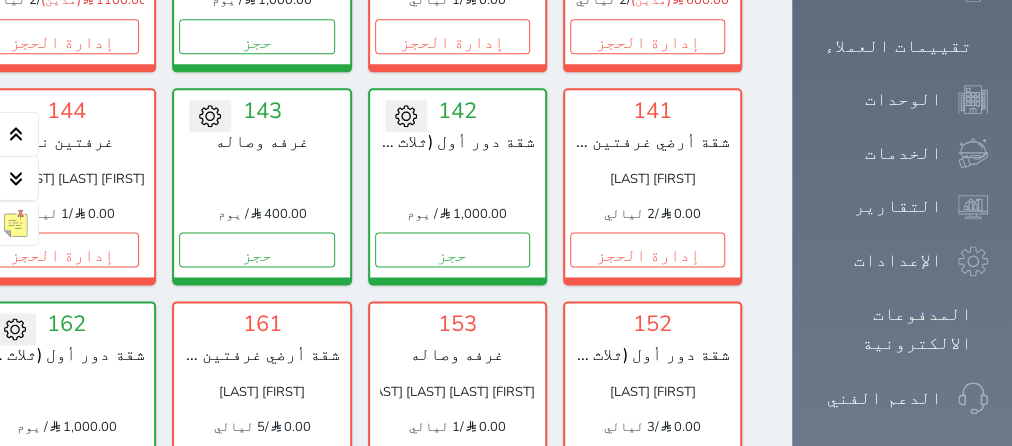 scroll, scrollTop: 1338, scrollLeft: 0, axis: vertical 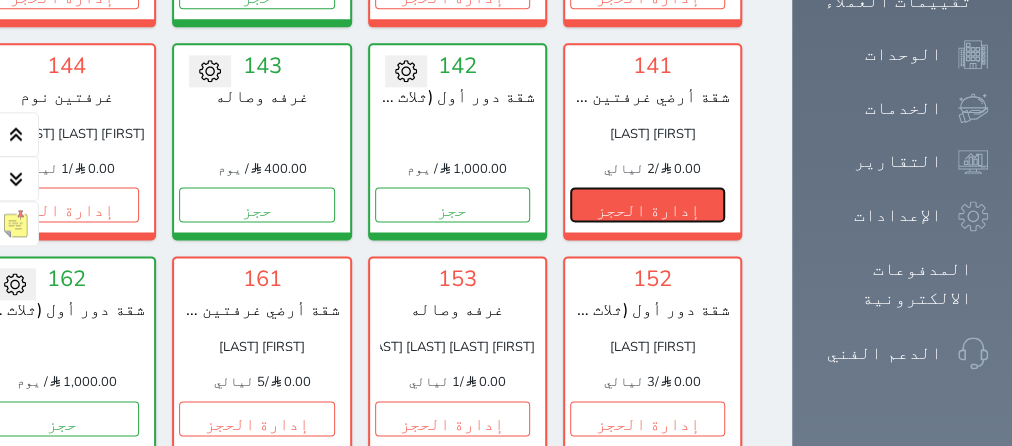 click on "إدارة الحجز" at bounding box center (647, 204) 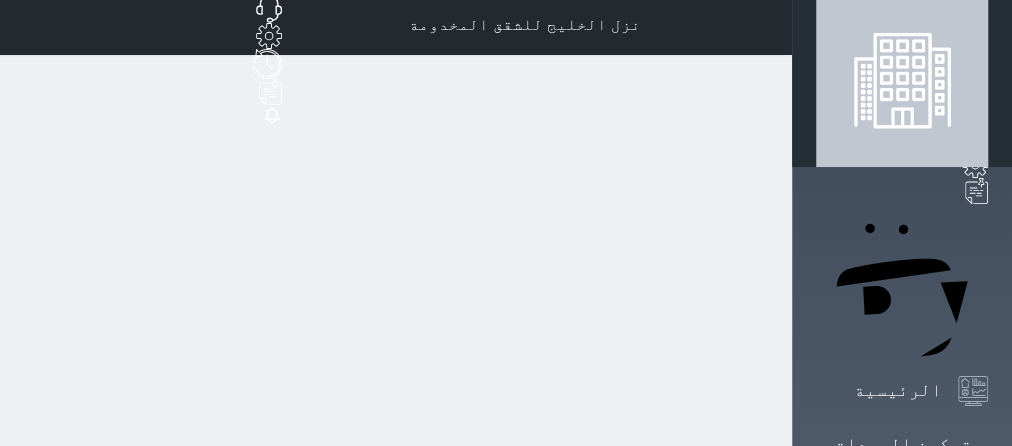 scroll, scrollTop: 0, scrollLeft: 0, axis: both 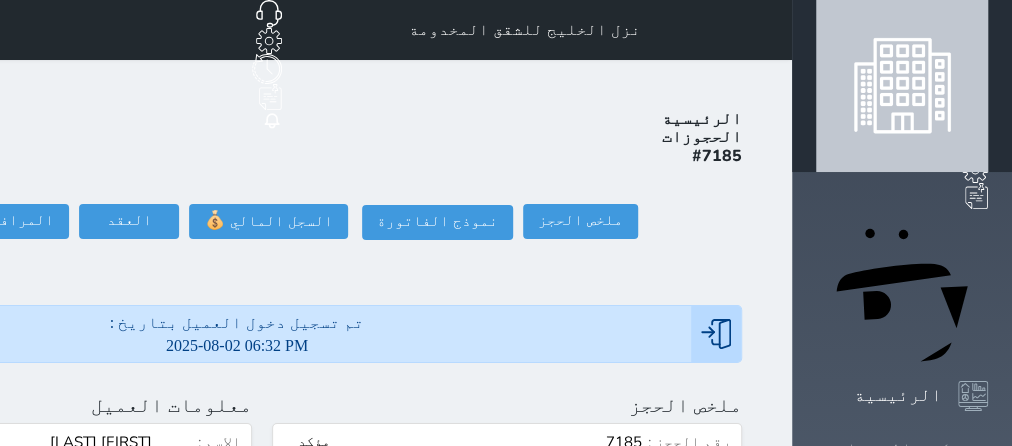 click at bounding box center [988, 449] 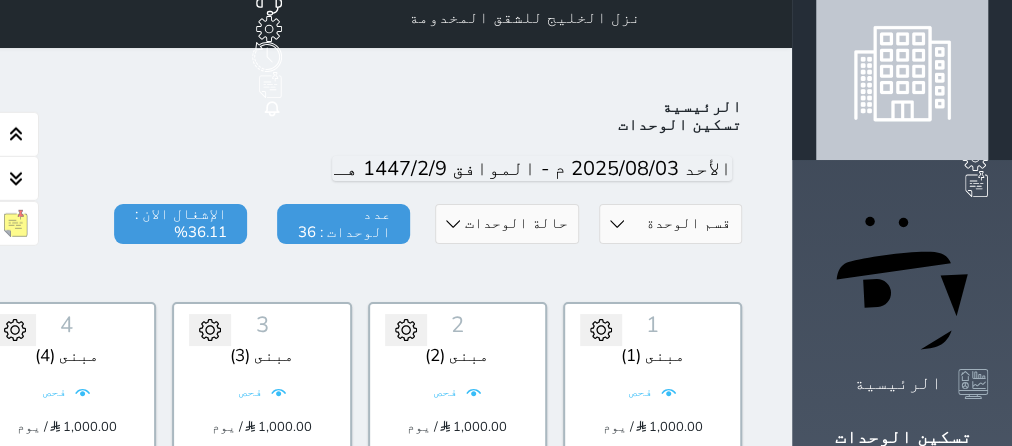 scroll, scrollTop: 0, scrollLeft: 0, axis: both 